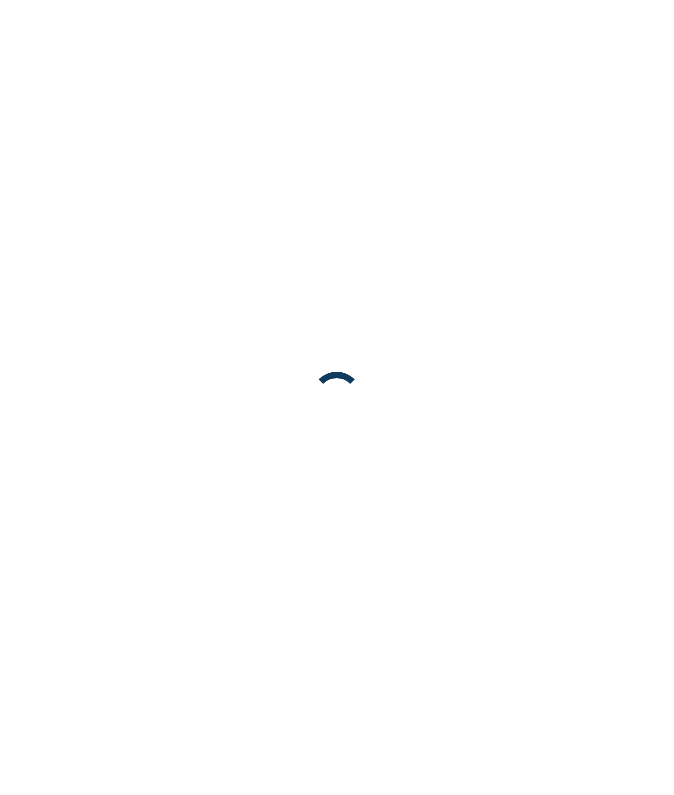scroll, scrollTop: 0, scrollLeft: 0, axis: both 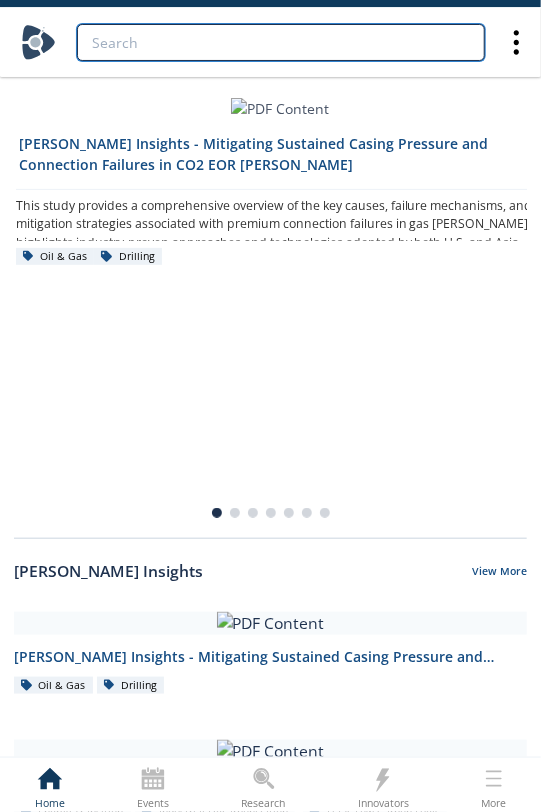 click at bounding box center (281, 42) 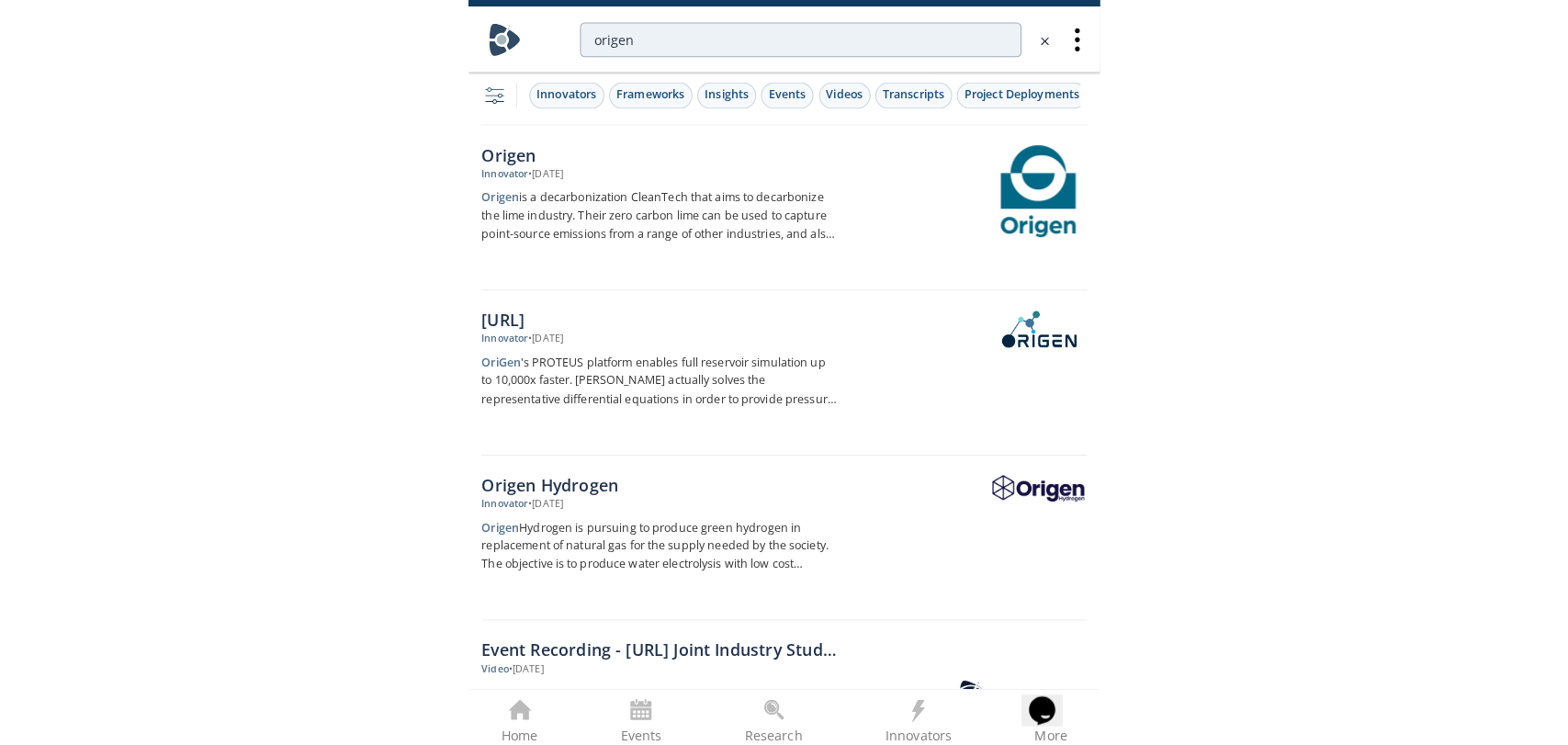 scroll, scrollTop: 0, scrollLeft: 0, axis: both 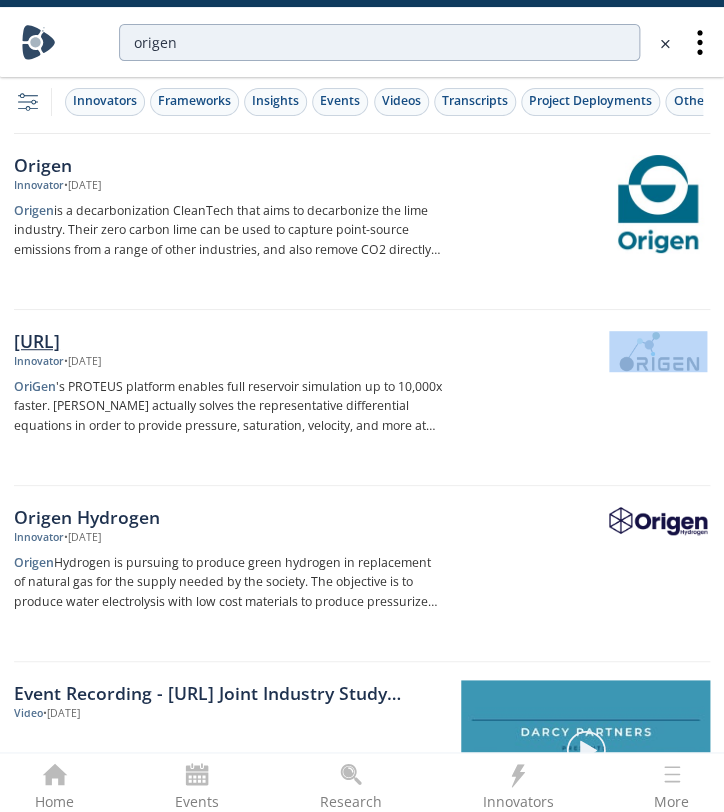 drag, startPoint x: 711, startPoint y: 342, endPoint x: 592, endPoint y: 341, distance: 119.0042 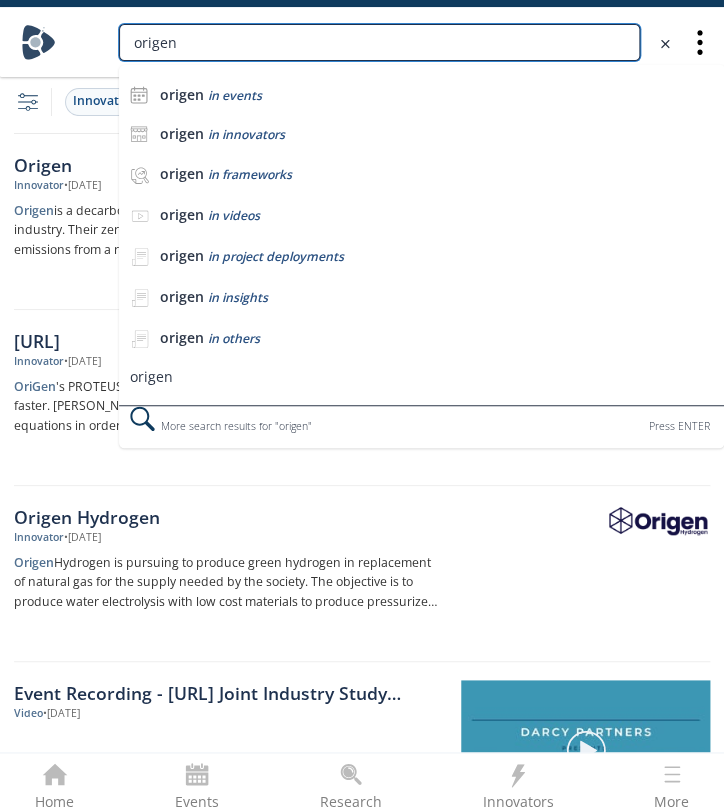 drag, startPoint x: 476, startPoint y: 36, endPoint x: -41, endPoint y: -49, distance: 523.94086 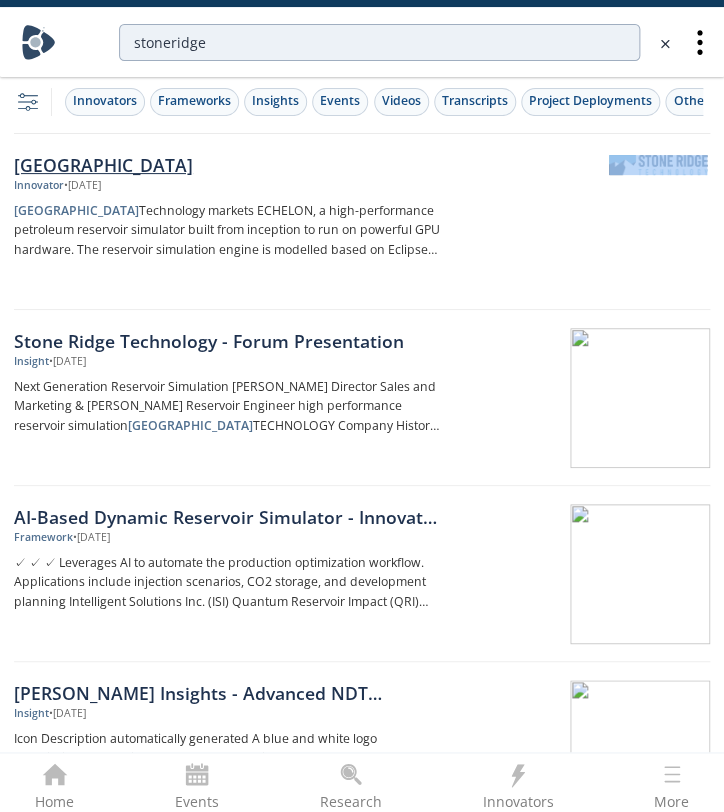 drag, startPoint x: 715, startPoint y: 162, endPoint x: 633, endPoint y: 157, distance: 82.1523 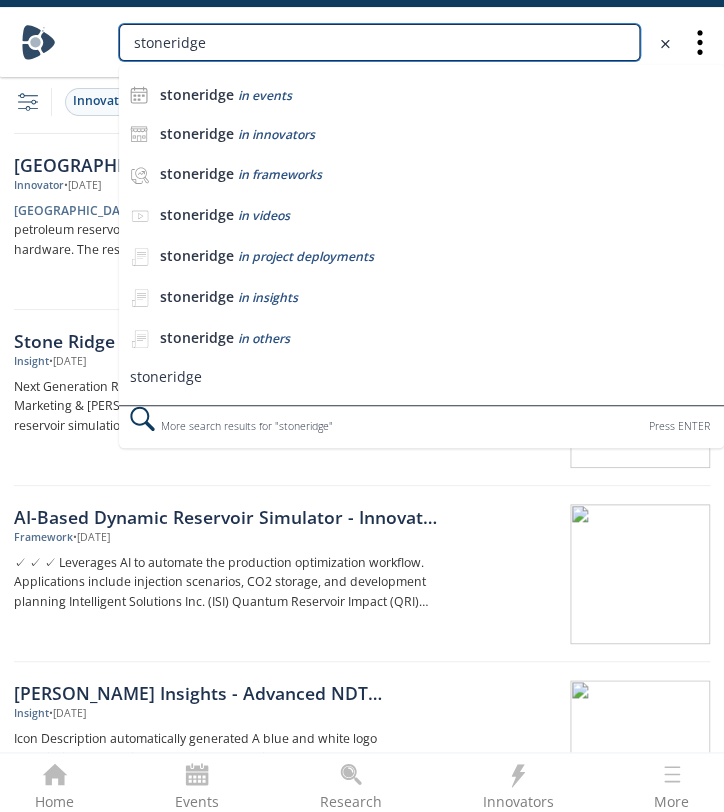 drag, startPoint x: 298, startPoint y: 40, endPoint x: 42, endPoint y: 44, distance: 256.03125 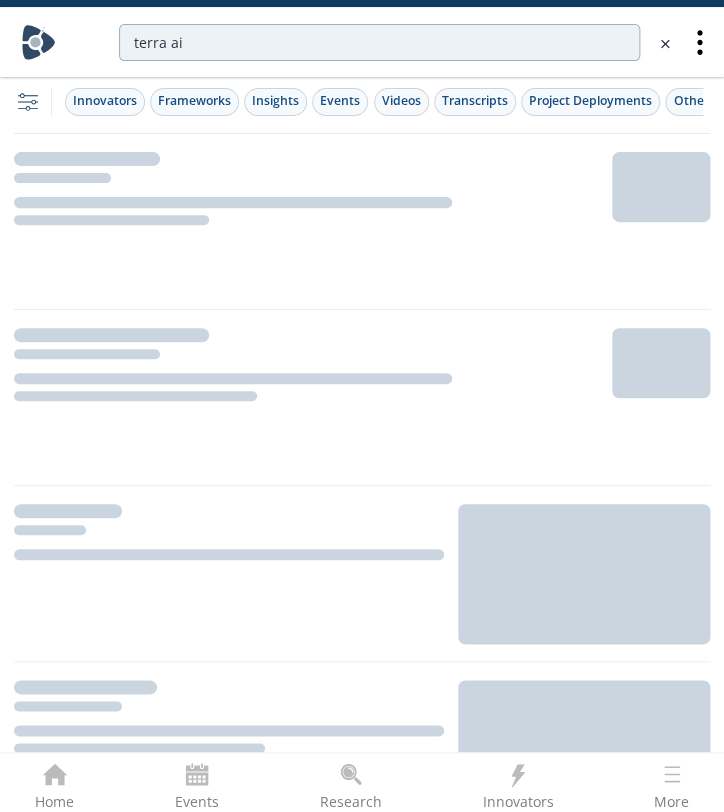 click at bounding box center (362, 222) 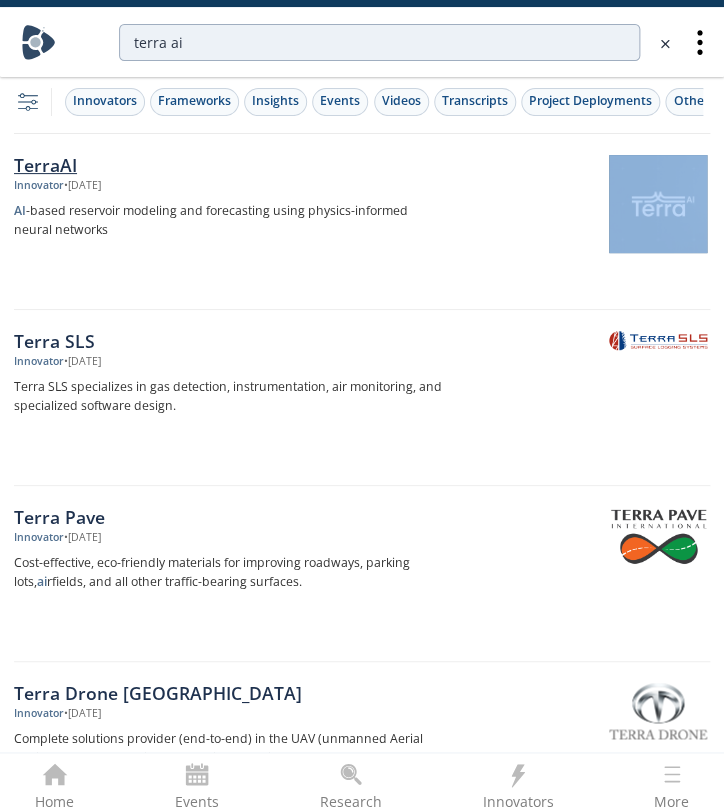 drag, startPoint x: 712, startPoint y: 210, endPoint x: 607, endPoint y: 216, distance: 105.17129 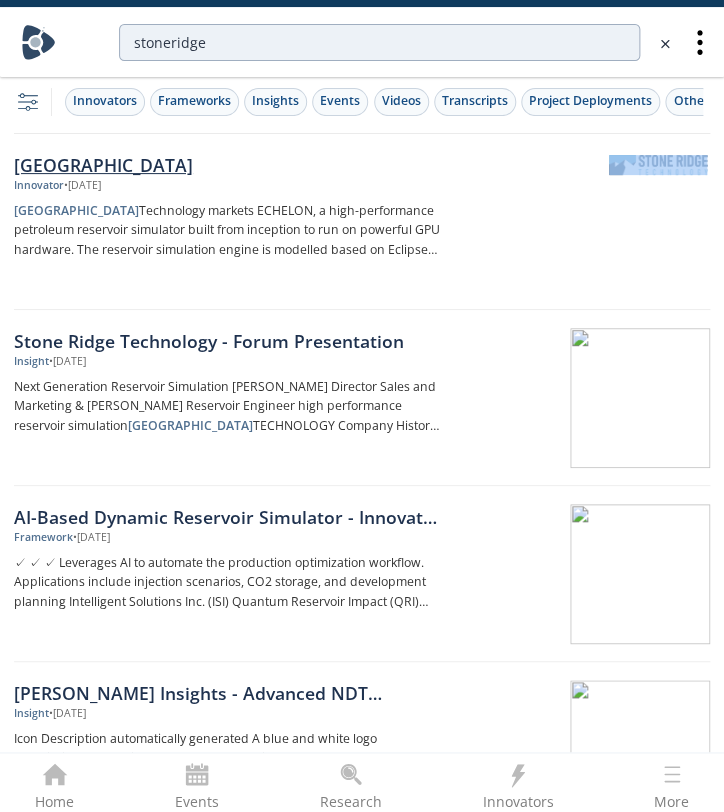 drag, startPoint x: 712, startPoint y: 172, endPoint x: 620, endPoint y: 172, distance: 92 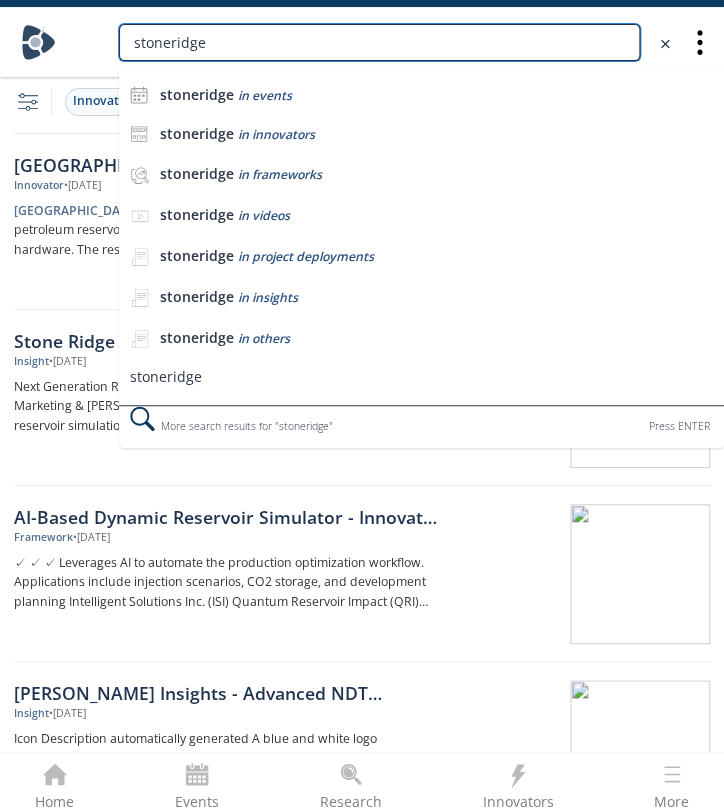 drag, startPoint x: 368, startPoint y: 39, endPoint x: -106, endPoint y: 26, distance: 474.17822 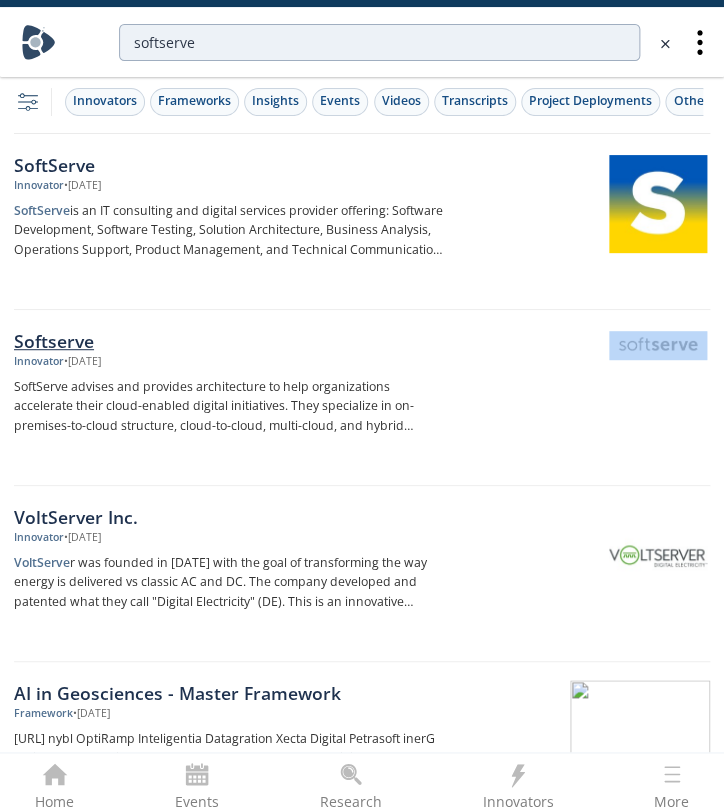 drag, startPoint x: 710, startPoint y: 342, endPoint x: 623, endPoint y: 340, distance: 87.02299 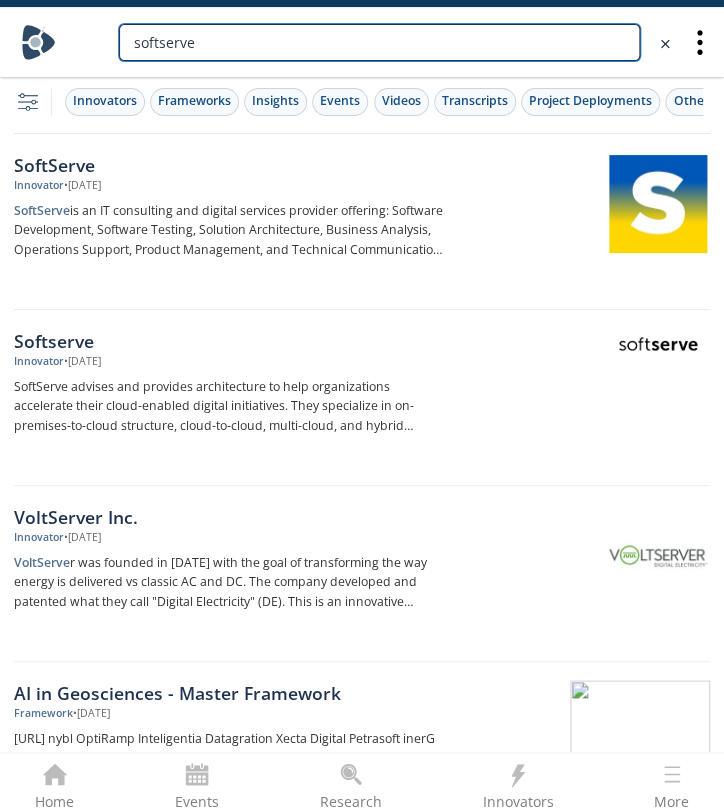 click on "softserve" at bounding box center (379, 42) 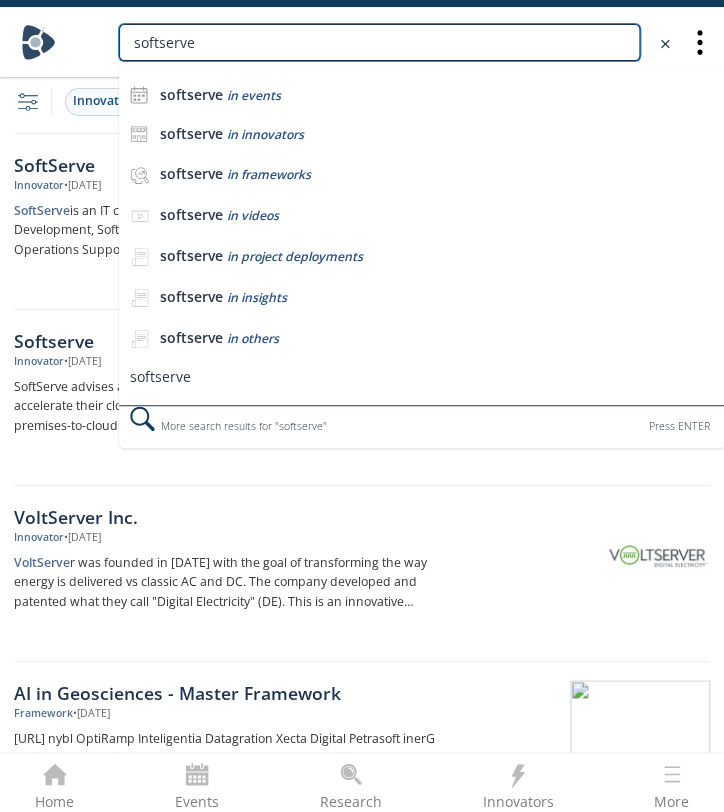 click on "softserve" at bounding box center (379, 42) 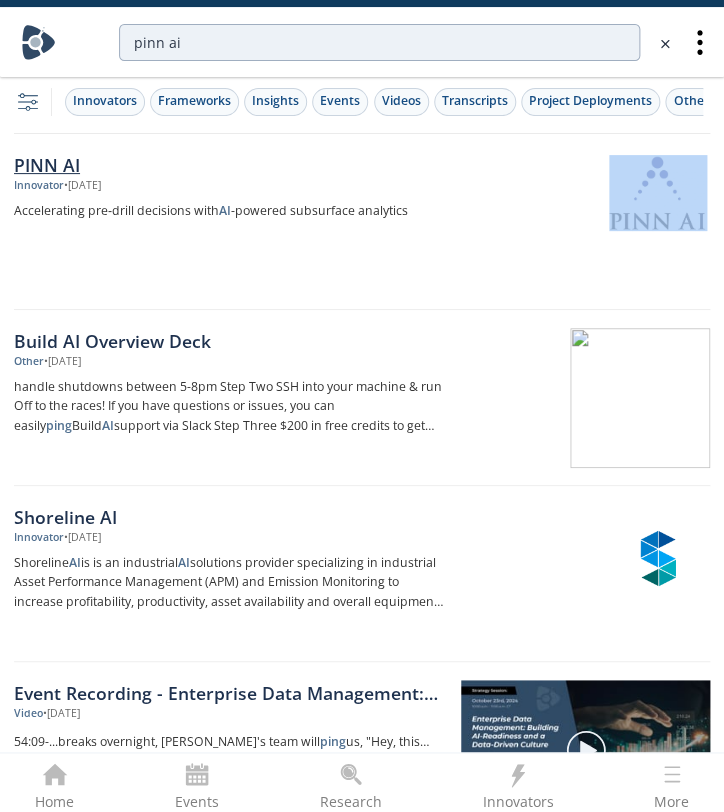 drag, startPoint x: 711, startPoint y: 192, endPoint x: 603, endPoint y: 191, distance: 108.00463 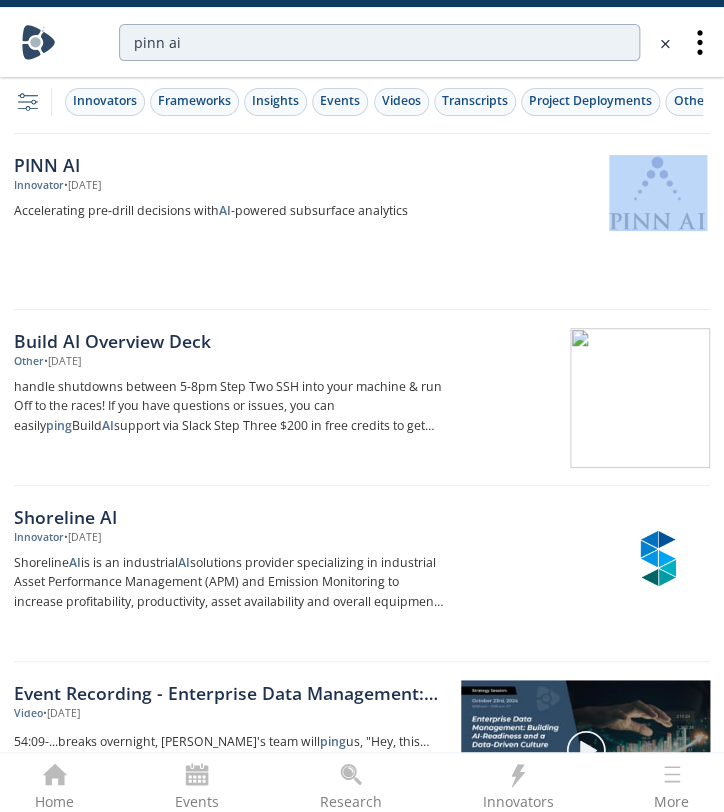 click on "filter, settings, configuration
Innovators
Frameworks
Insights
Events
Videos
Transcripts
Project Deployments
Other" at bounding box center (358, 102) 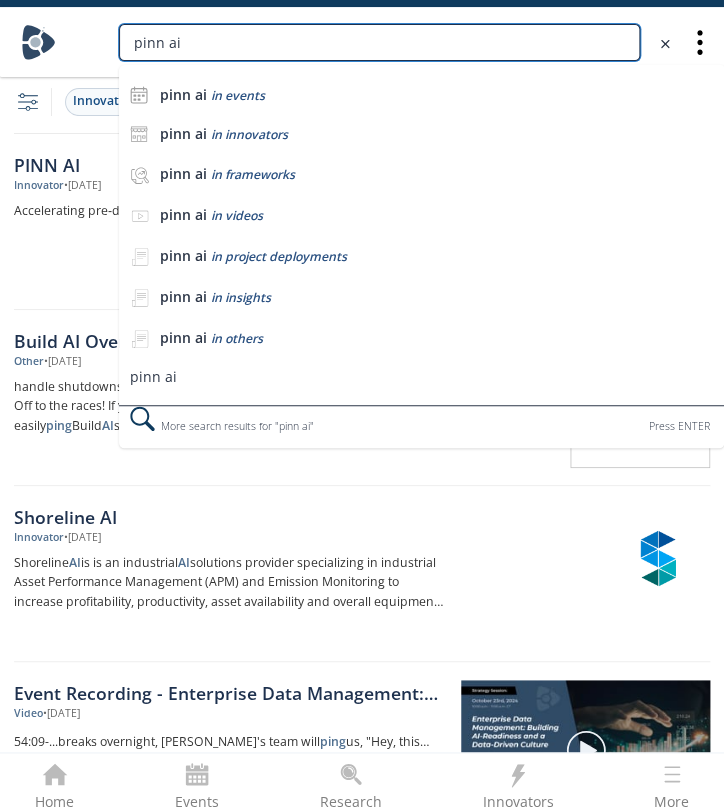 drag, startPoint x: 282, startPoint y: 42, endPoint x: 35, endPoint y: 21, distance: 247.8911 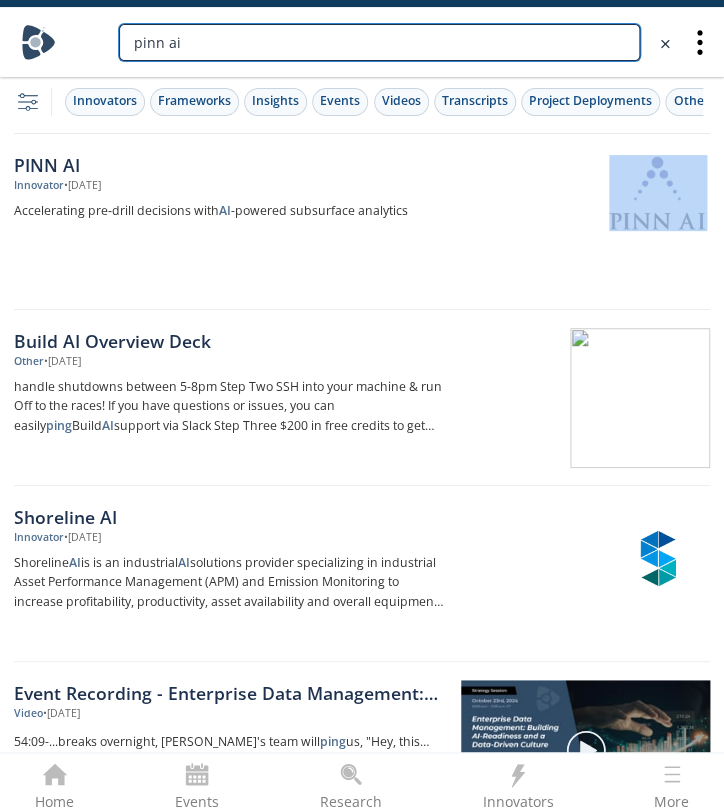 click on "pinn ai" at bounding box center (379, 42) 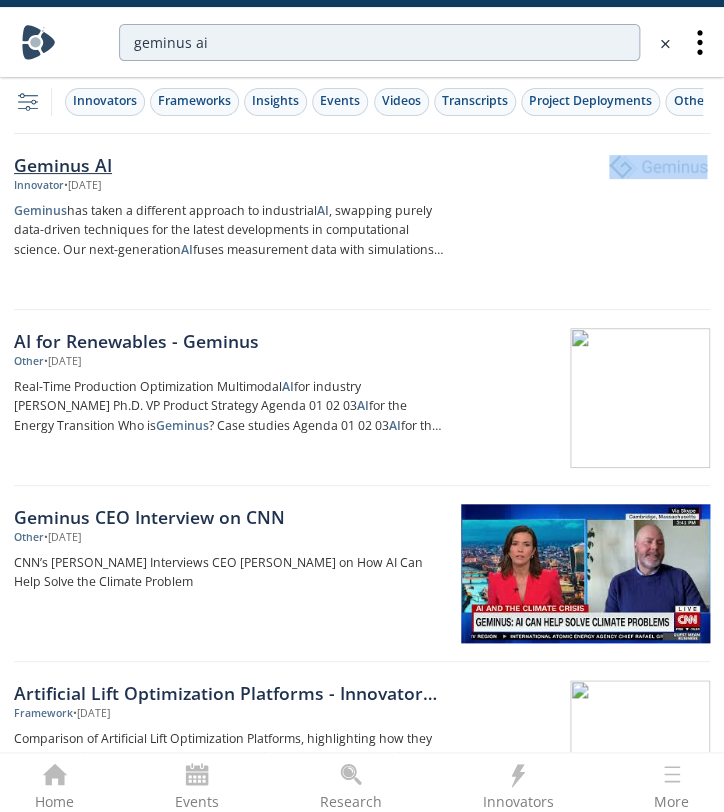 drag, startPoint x: 713, startPoint y: 168, endPoint x: 629, endPoint y: 167, distance: 84.00595 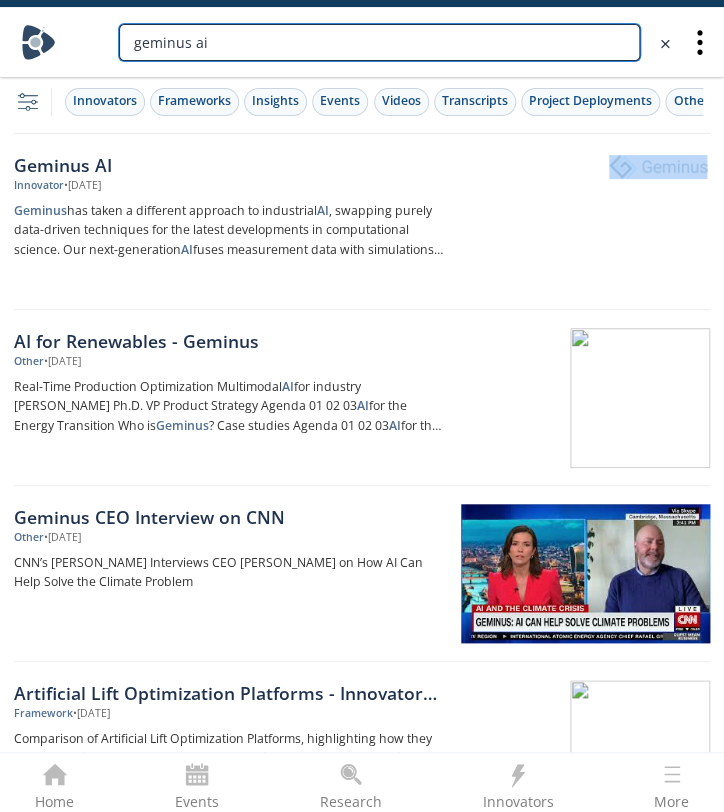 click on "geminus ai" at bounding box center [379, 42] 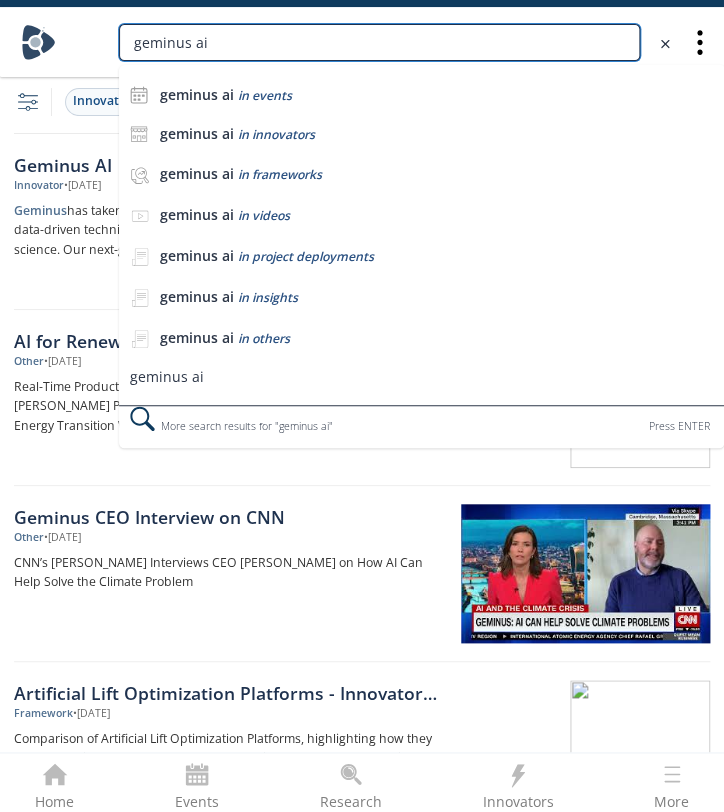 drag, startPoint x: 255, startPoint y: 39, endPoint x: -138, endPoint y: -1, distance: 395.03036 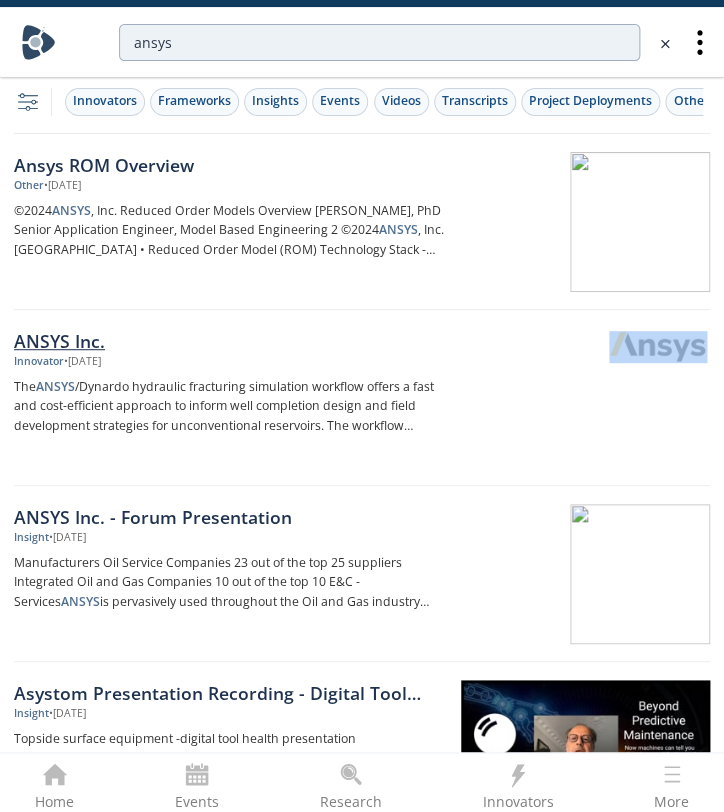 drag, startPoint x: 713, startPoint y: 348, endPoint x: 614, endPoint y: 353, distance: 99.12618 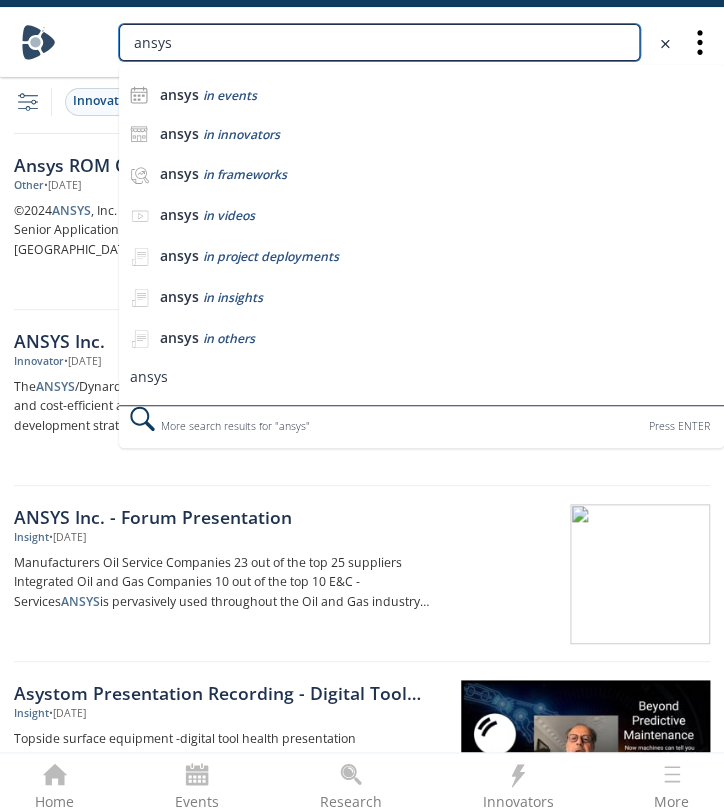 drag, startPoint x: 512, startPoint y: 46, endPoint x: -17, endPoint y: 10, distance: 530.2235 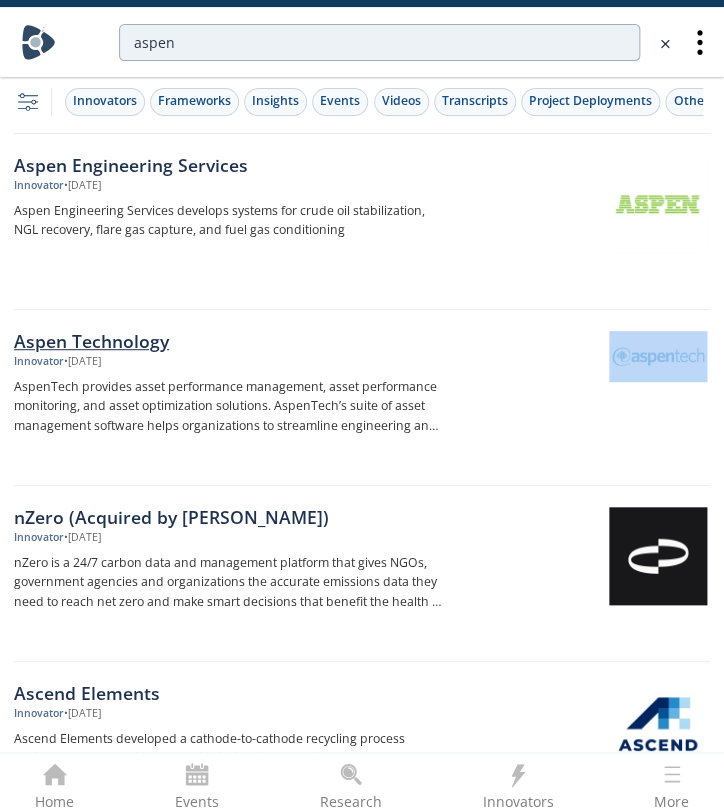 drag, startPoint x: 714, startPoint y: 347, endPoint x: 626, endPoint y: 346, distance: 88.005684 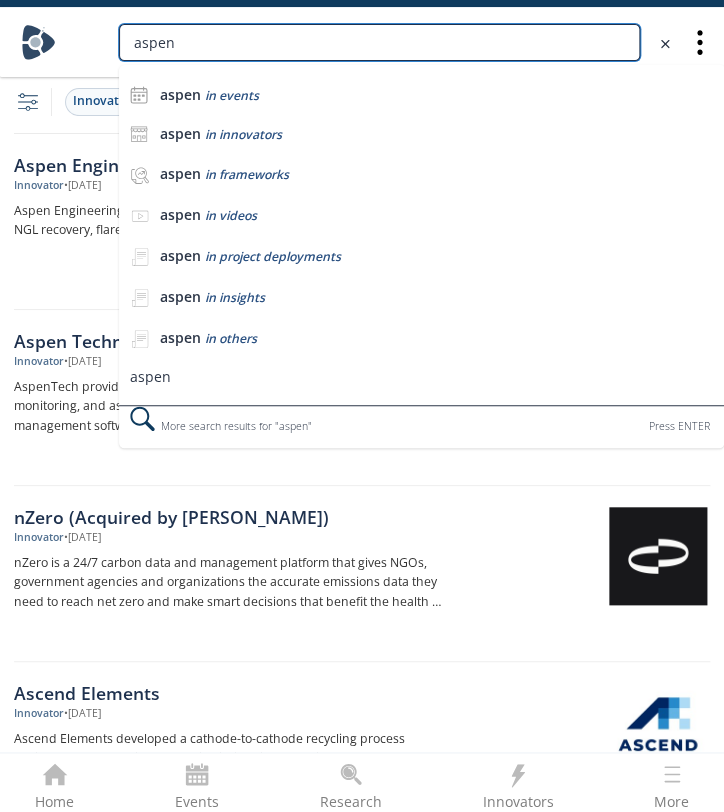 drag, startPoint x: 530, startPoint y: 34, endPoint x: -264, endPoint y: -17, distance: 795.6362 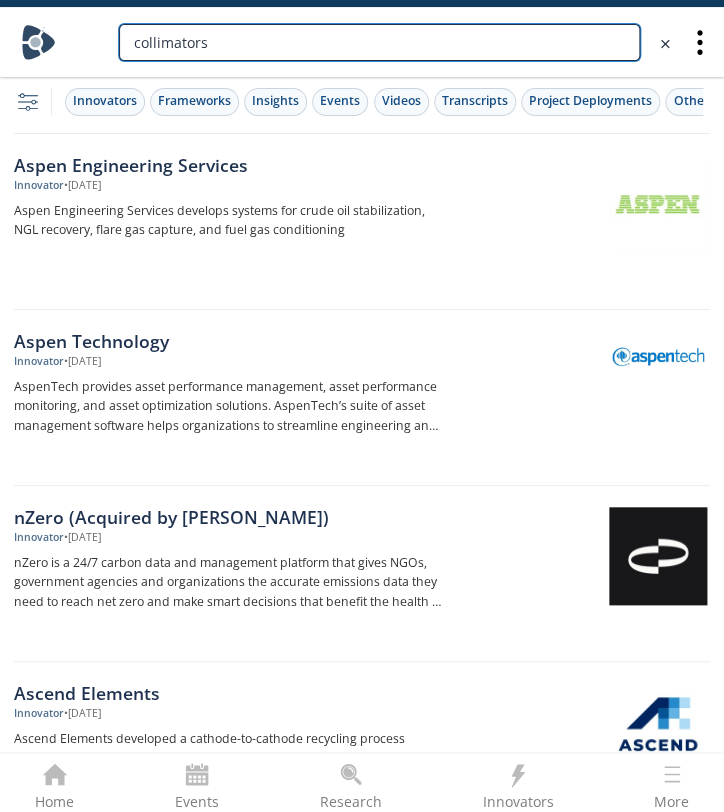 type on "collimators" 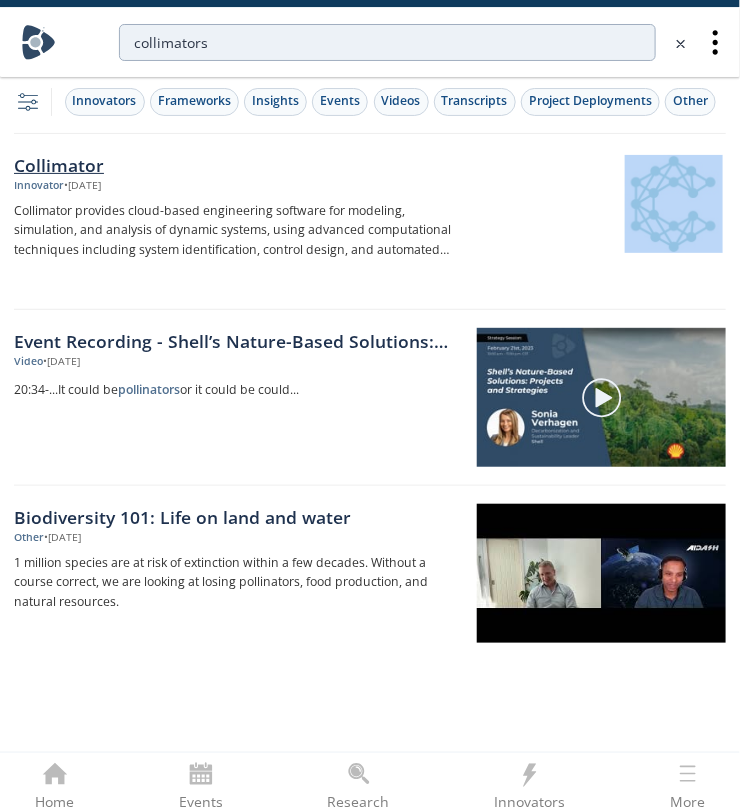 drag, startPoint x: 728, startPoint y: 204, endPoint x: 668, endPoint y: 204, distance: 60 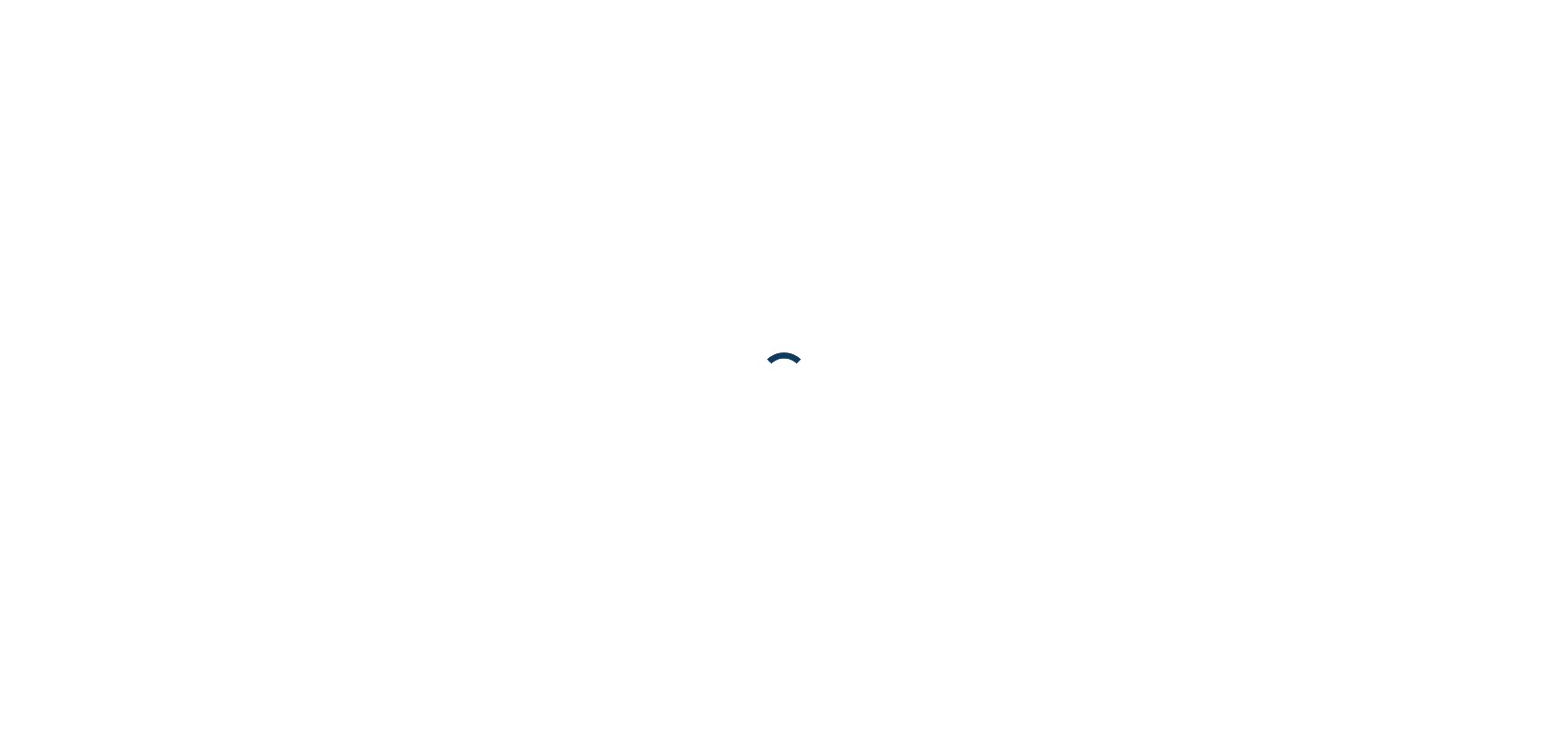 scroll, scrollTop: 0, scrollLeft: 0, axis: both 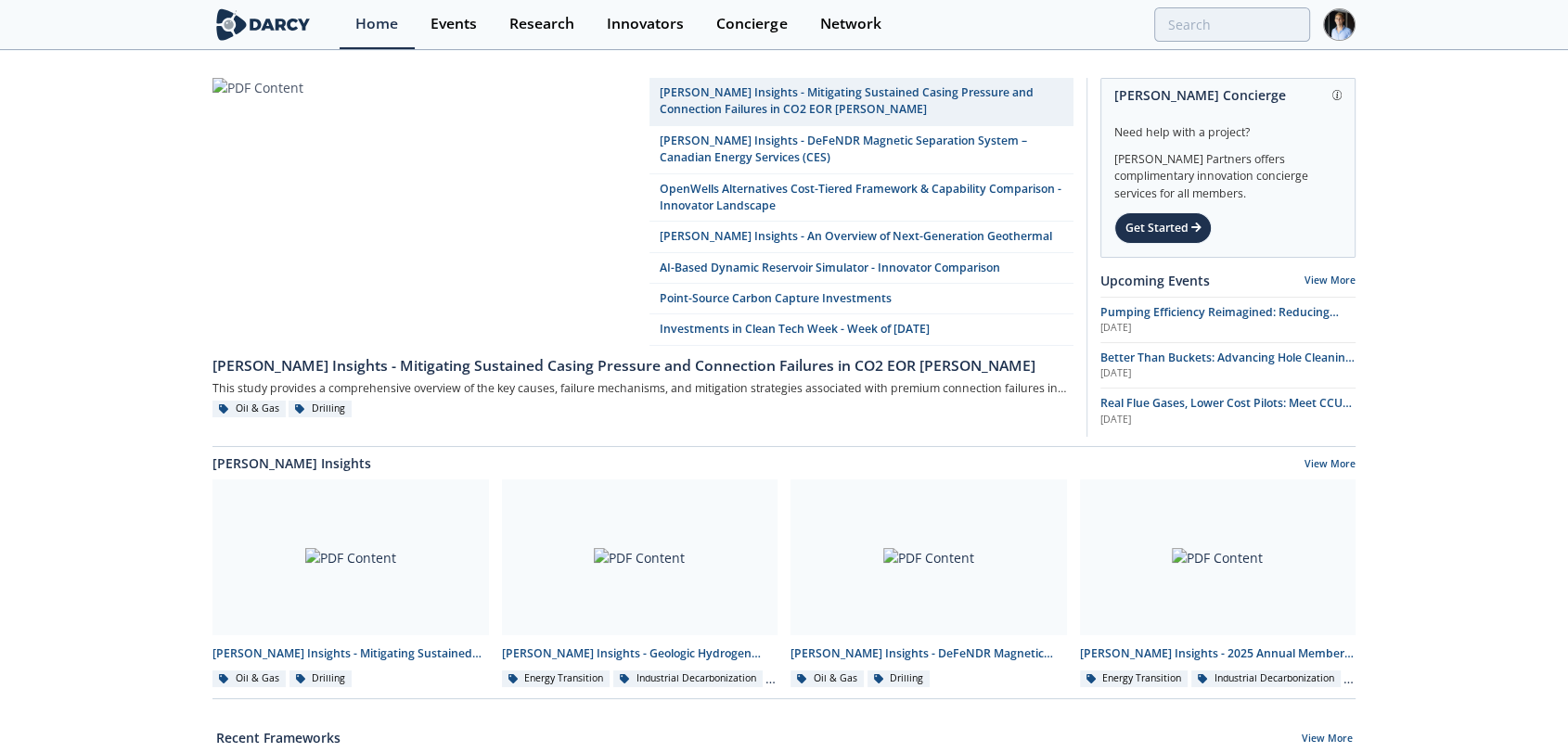 drag, startPoint x: 1126, startPoint y: 35, endPoint x: 1166, endPoint y: 32, distance: 40.112342 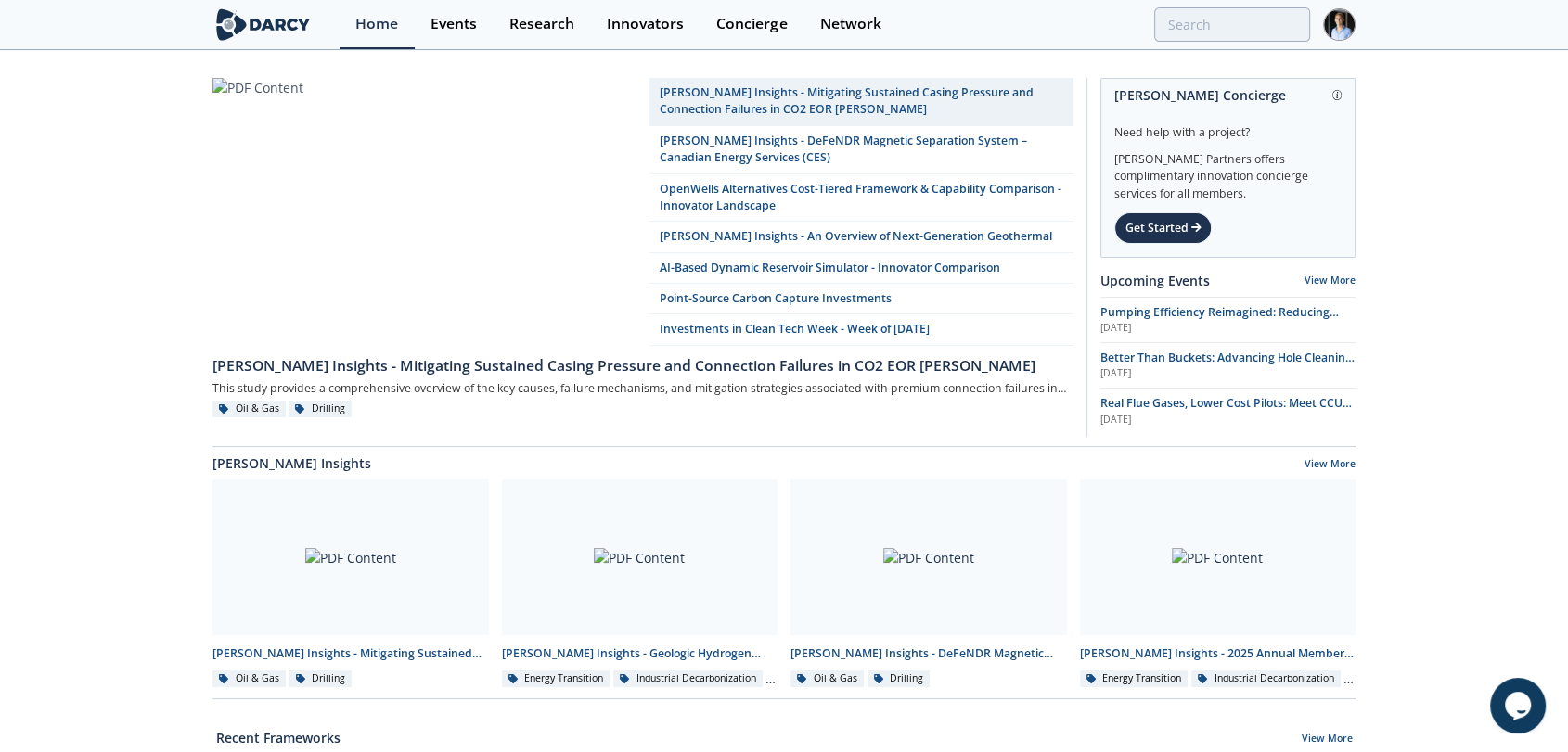 scroll, scrollTop: 0, scrollLeft: 0, axis: both 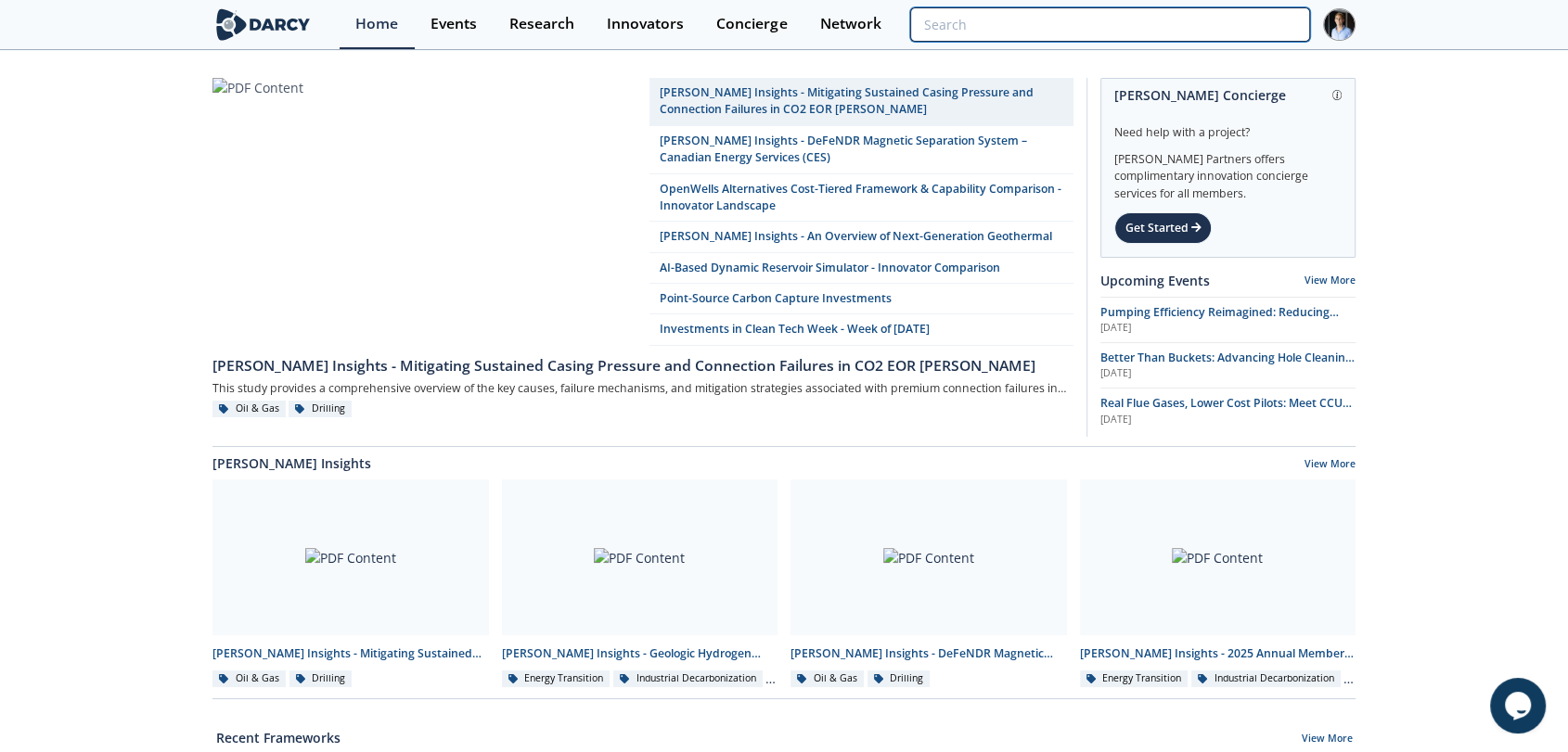 click at bounding box center [1110, 24] 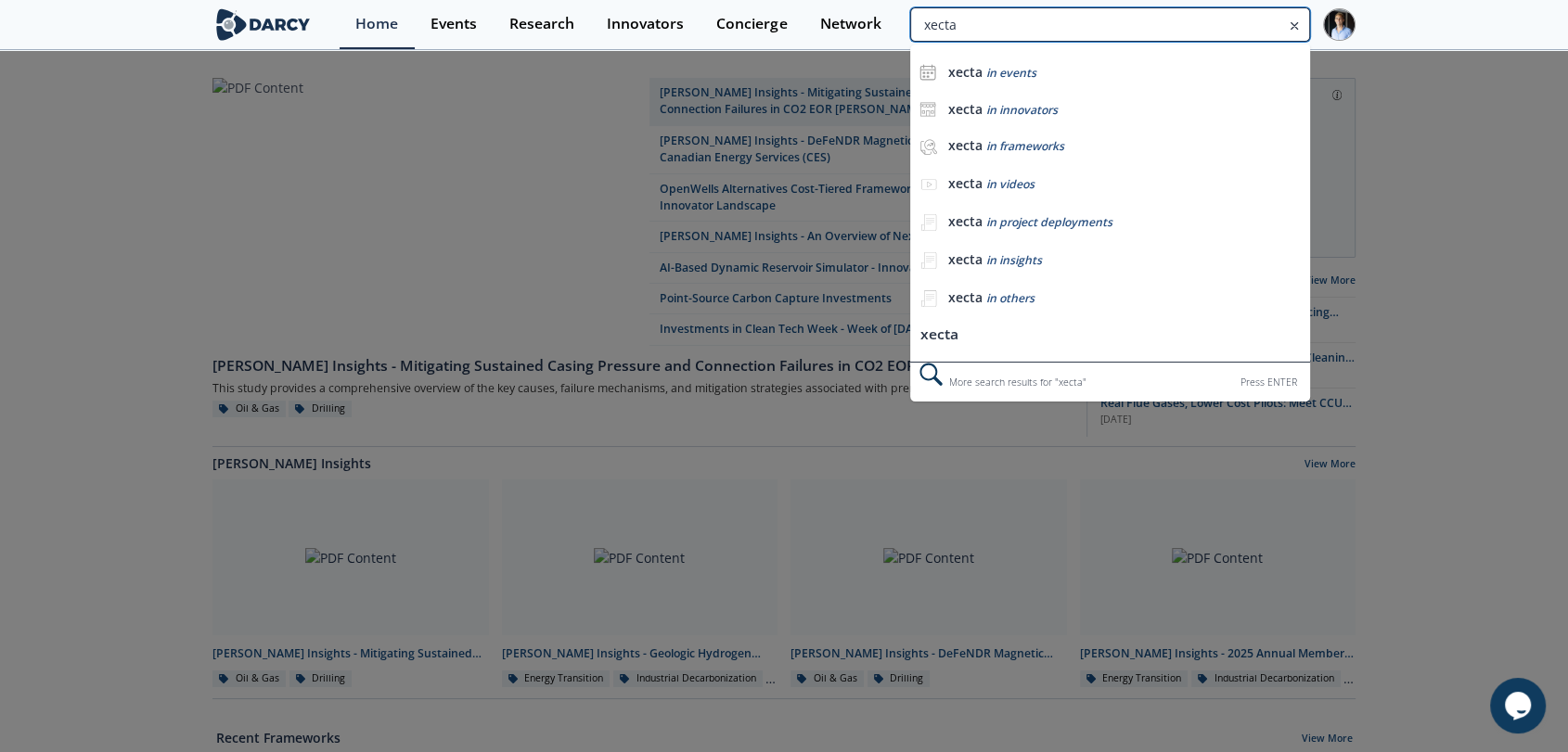 type on "xecta" 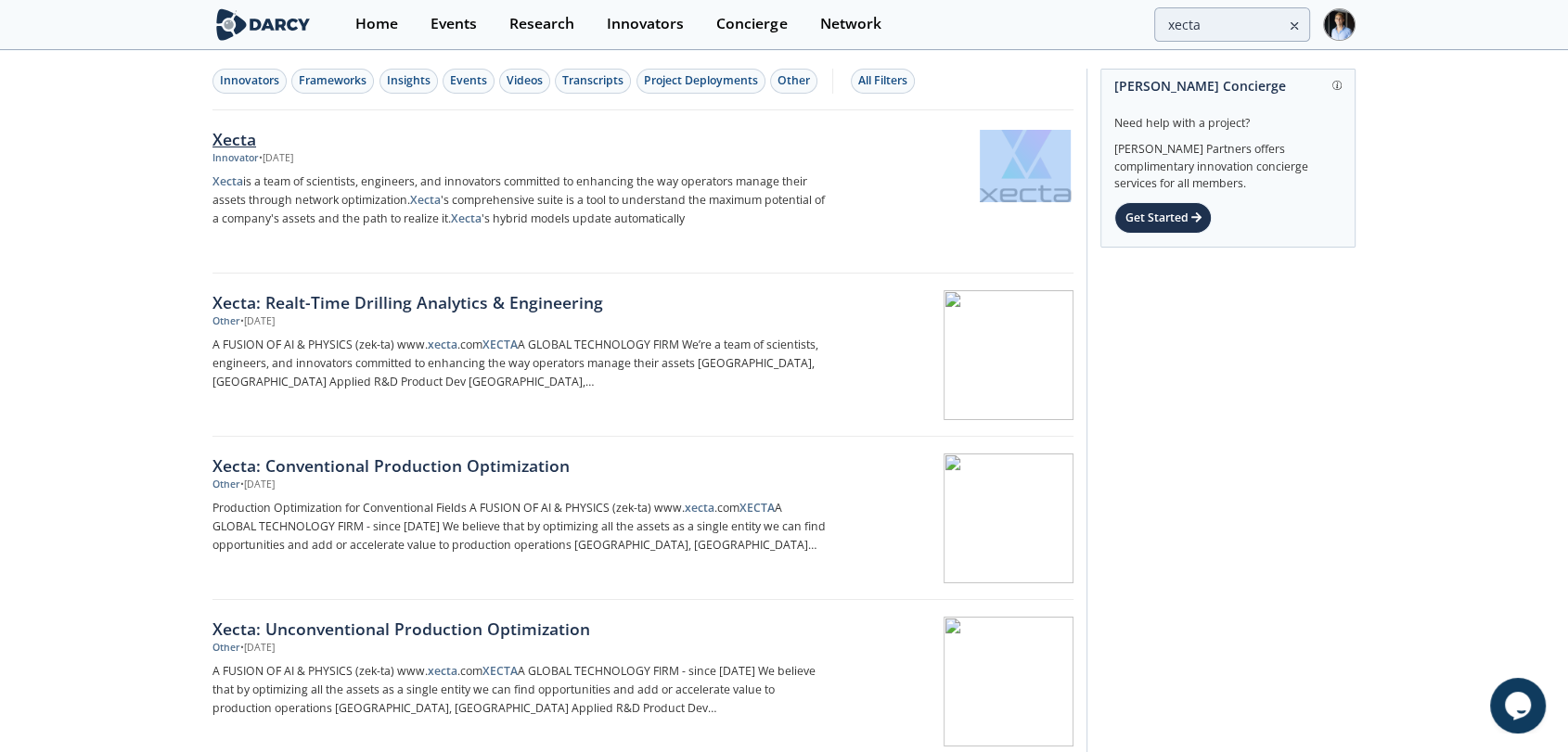 drag, startPoint x: 1078, startPoint y: 147, endPoint x: 1014, endPoint y: 164, distance: 66.219333 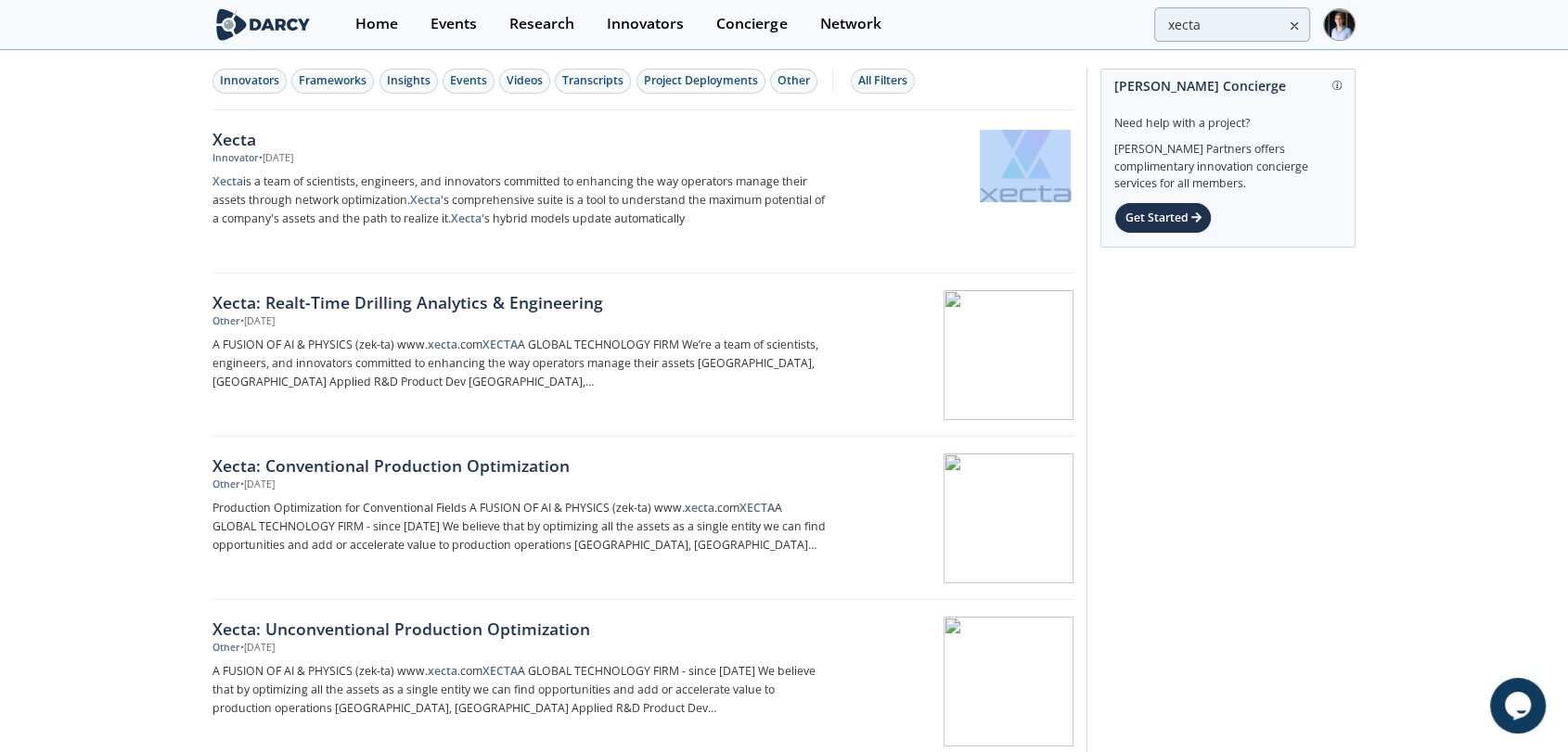 copy 